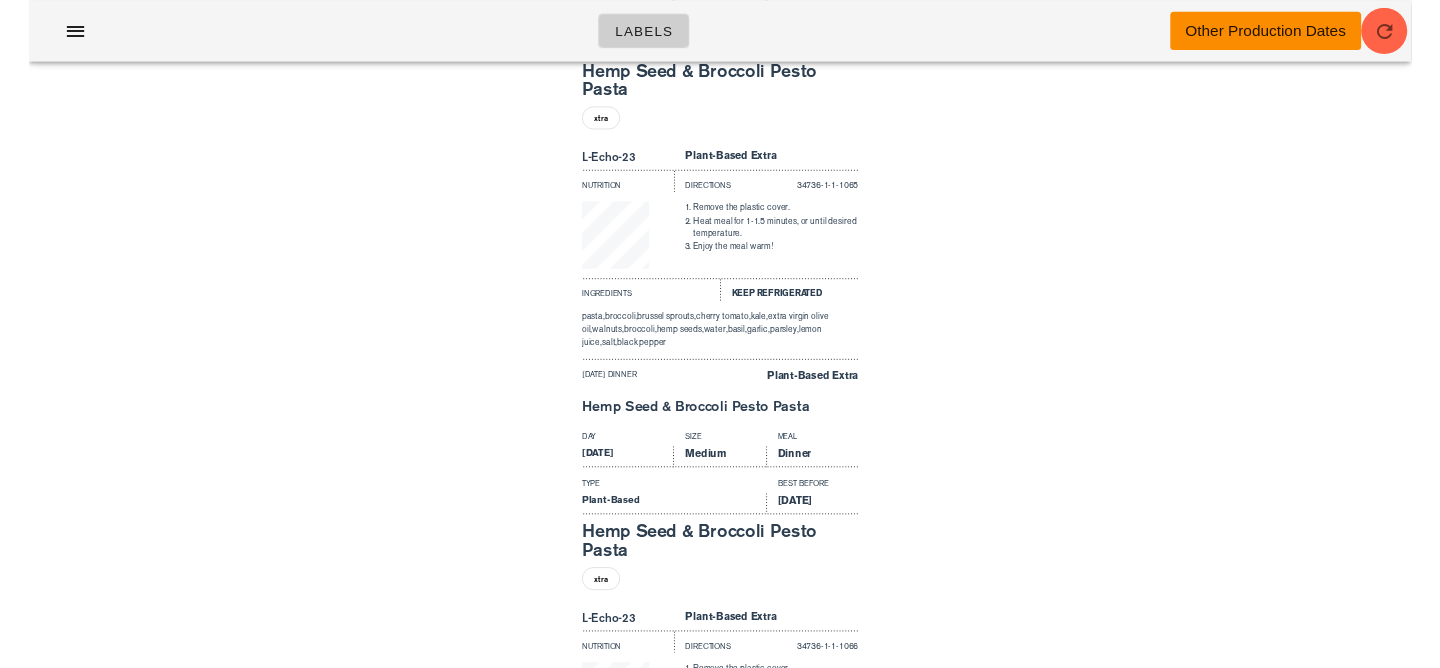 scroll, scrollTop: 31124, scrollLeft: 0, axis: vertical 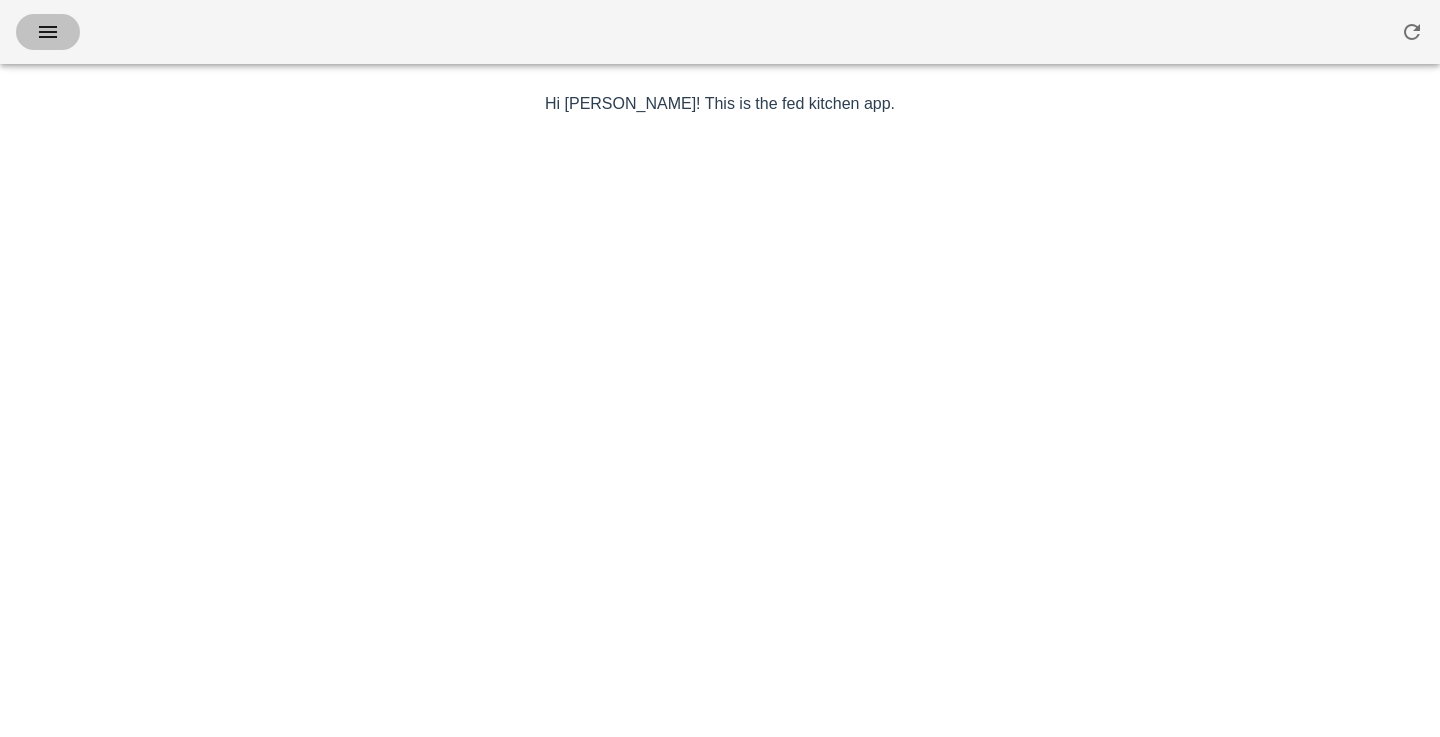 click at bounding box center (48, 32) 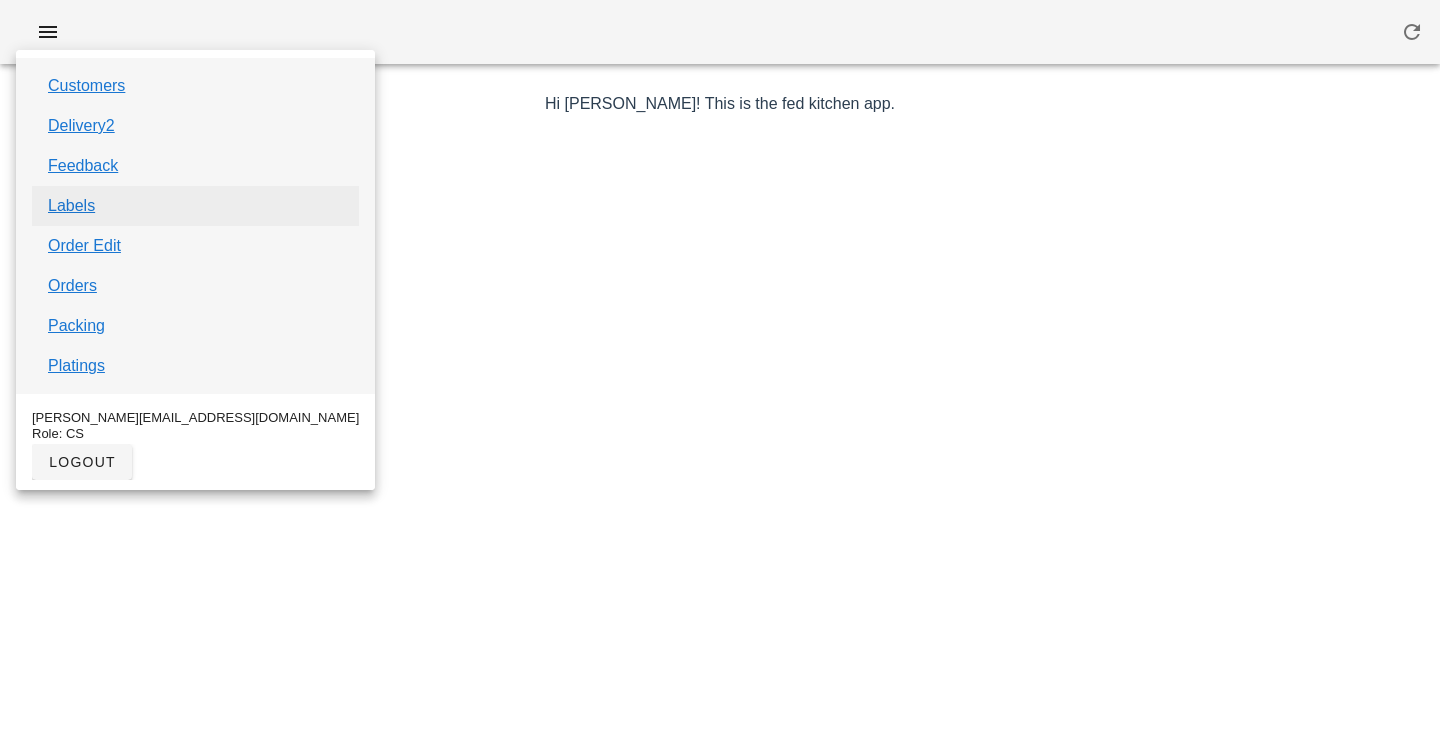 click on "Labels" at bounding box center (71, 206) 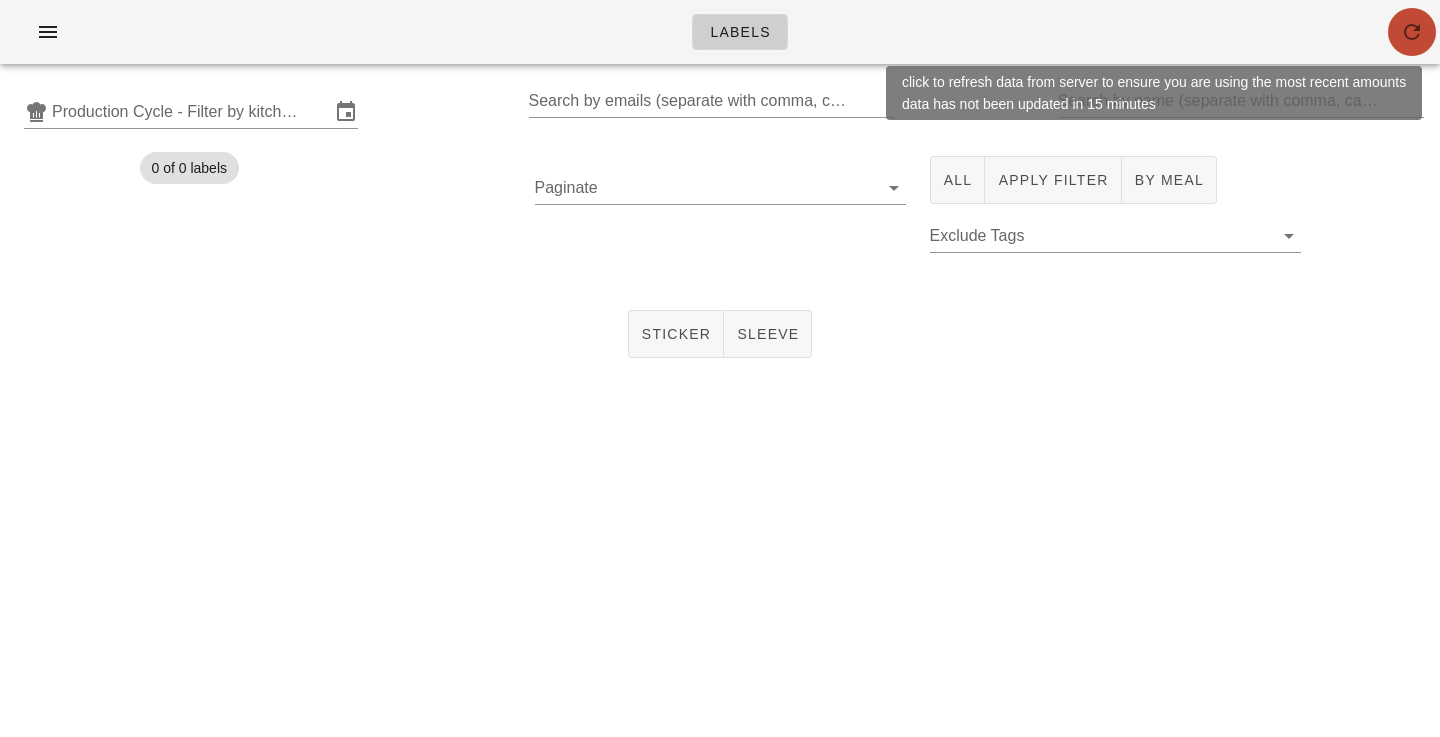 click at bounding box center [1412, 32] 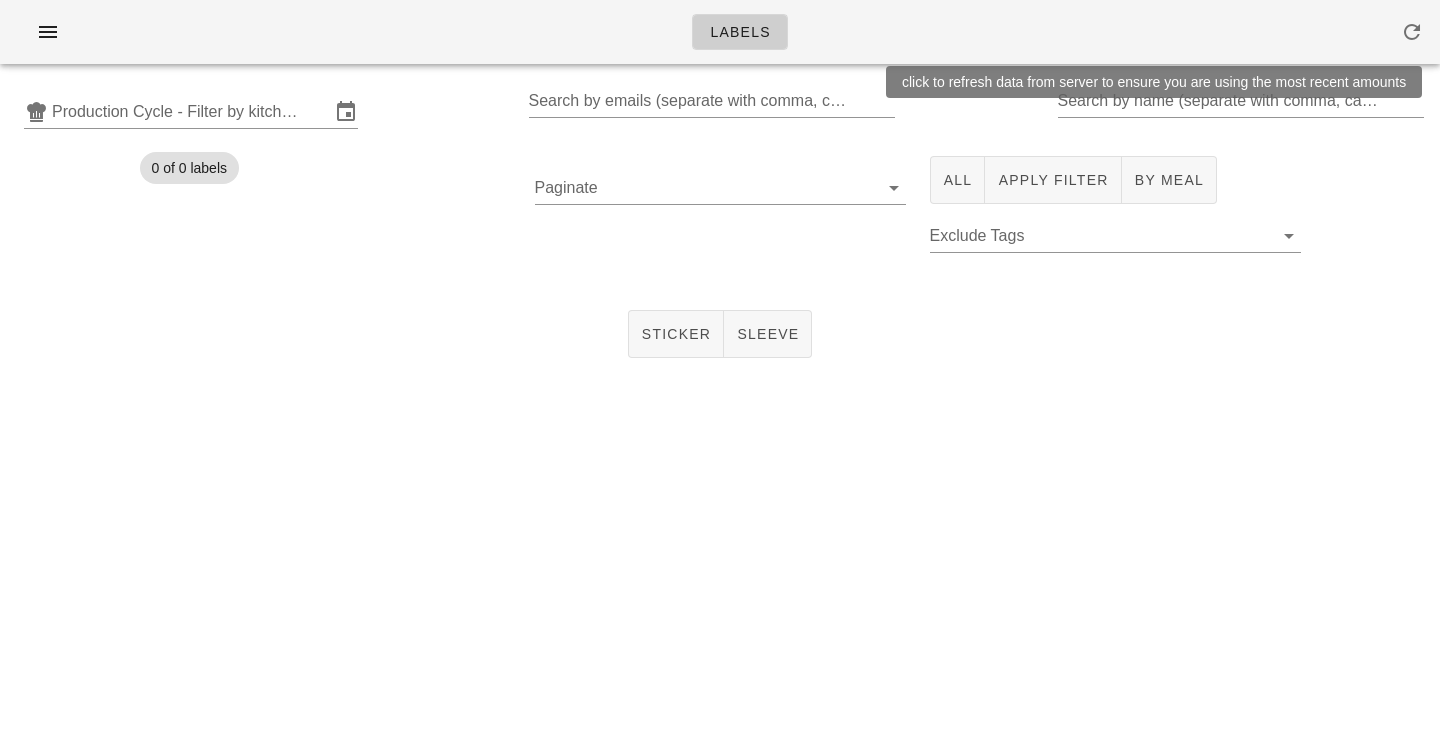 scroll, scrollTop: 0, scrollLeft: 0, axis: both 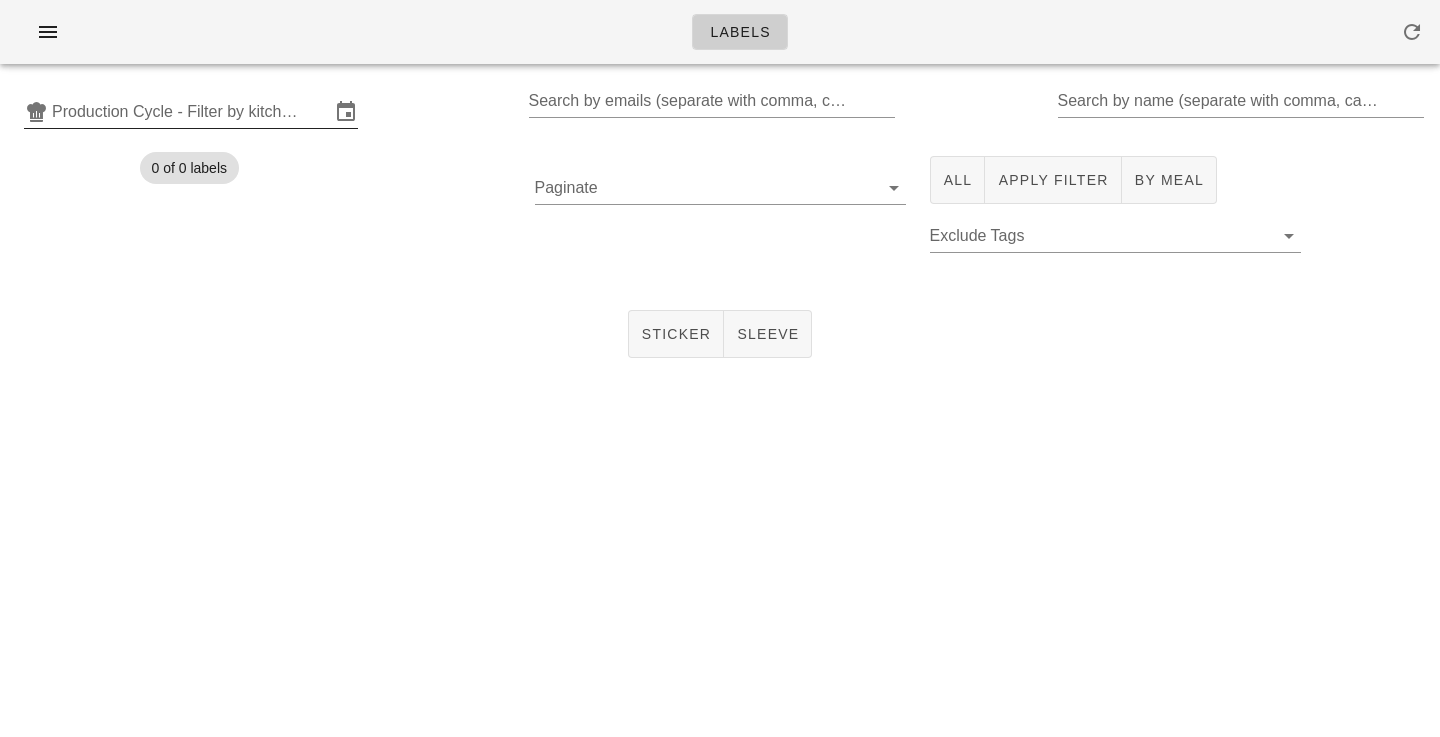 click on "Production Cycle - Filter by kitchen production schedules" at bounding box center [191, 112] 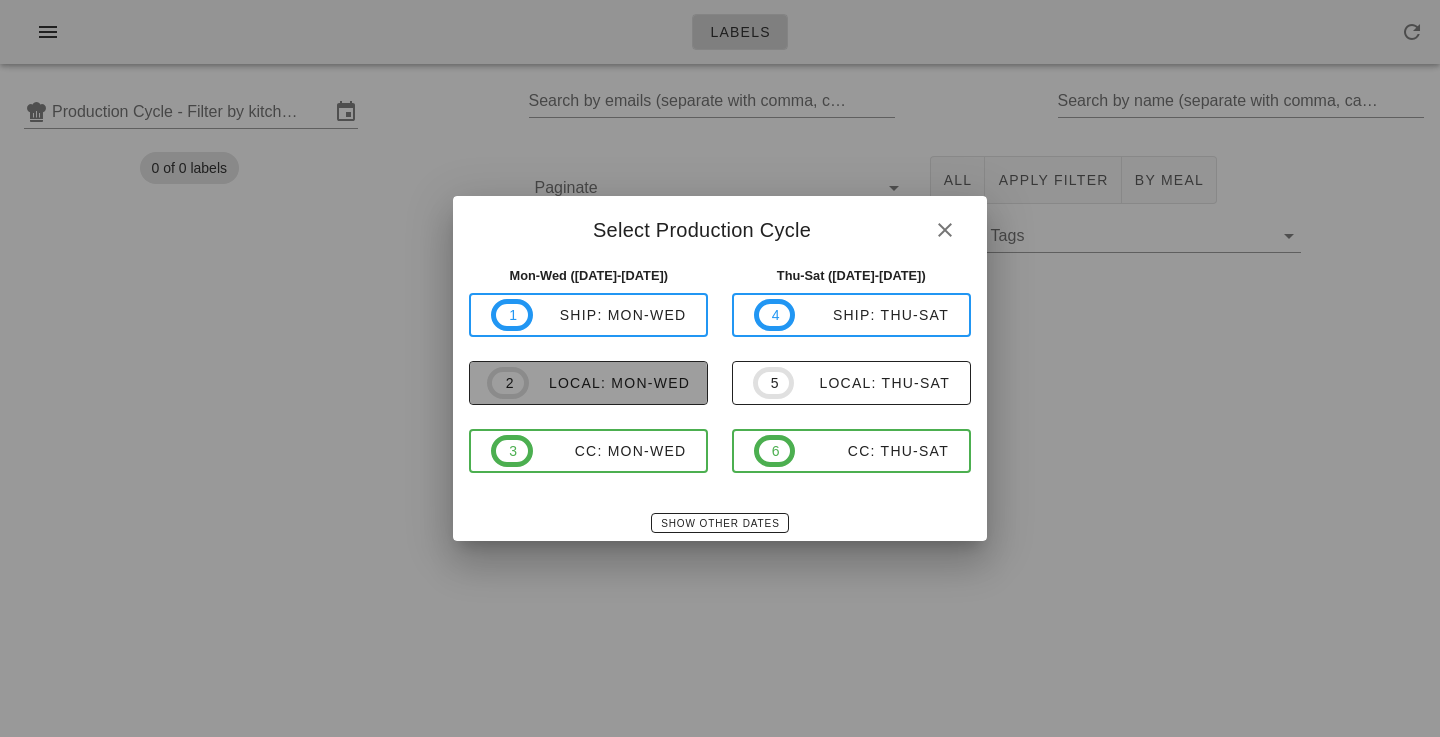 click on "local: Mon-Wed" at bounding box center (609, 383) 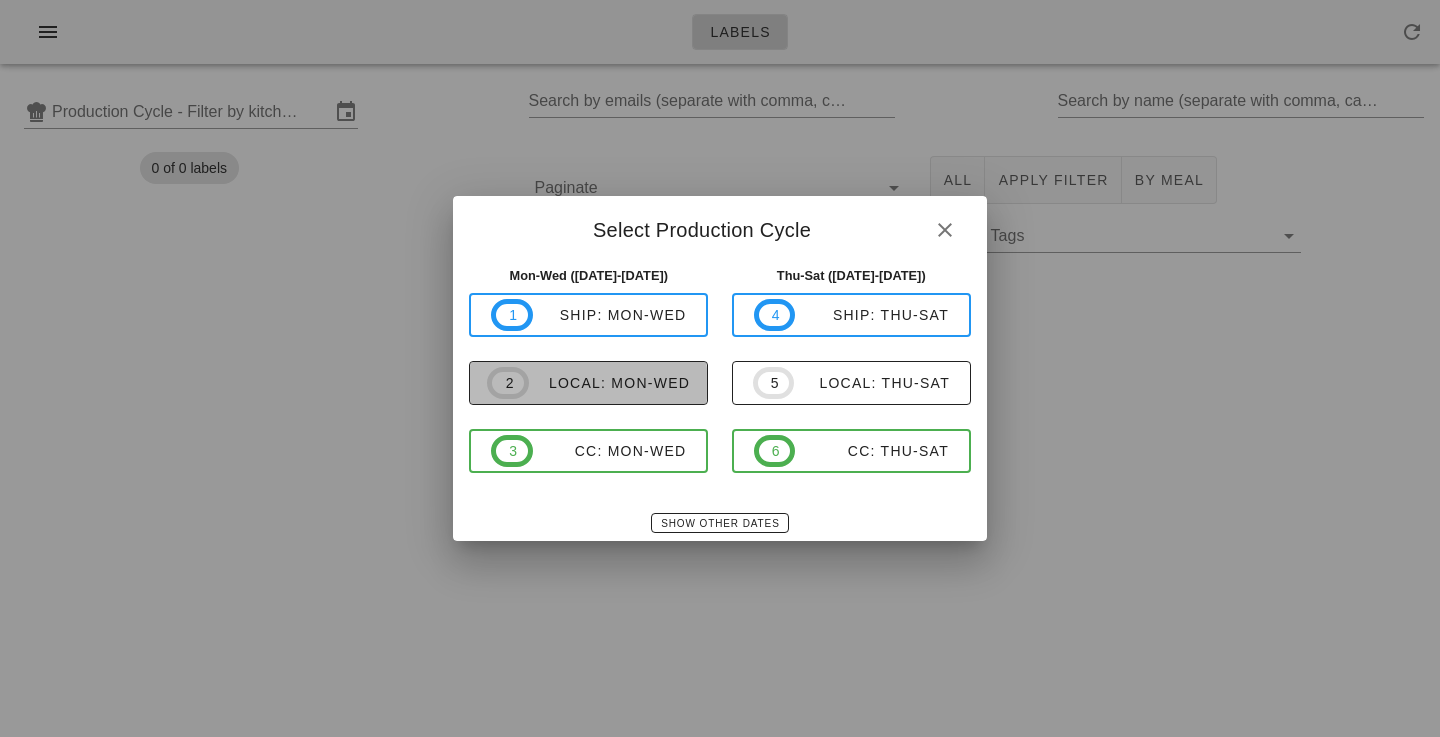 type on "local: Mon-Wed ([DATE]-[DATE])" 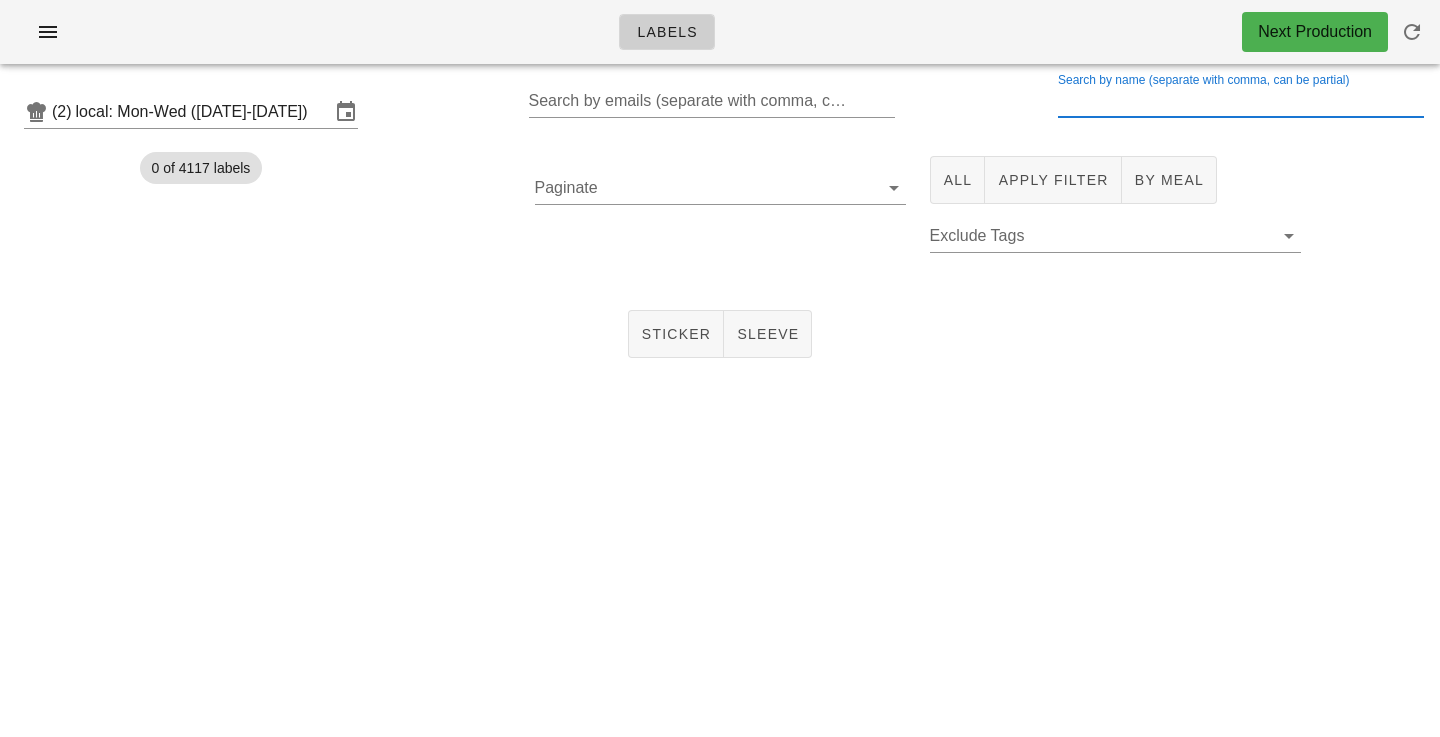 click on "Search by name  (separate with comma, can be partial)" at bounding box center [1239, 101] 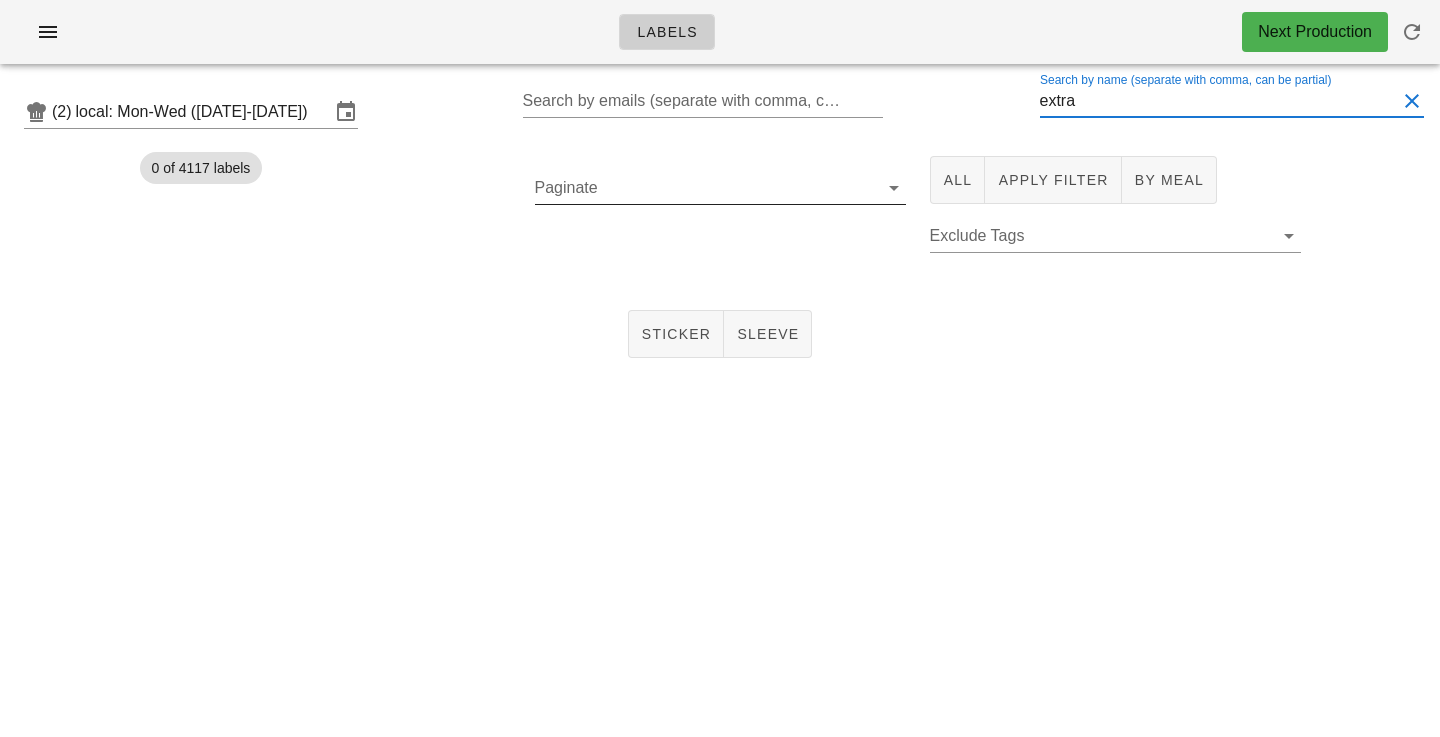 type on "extra" 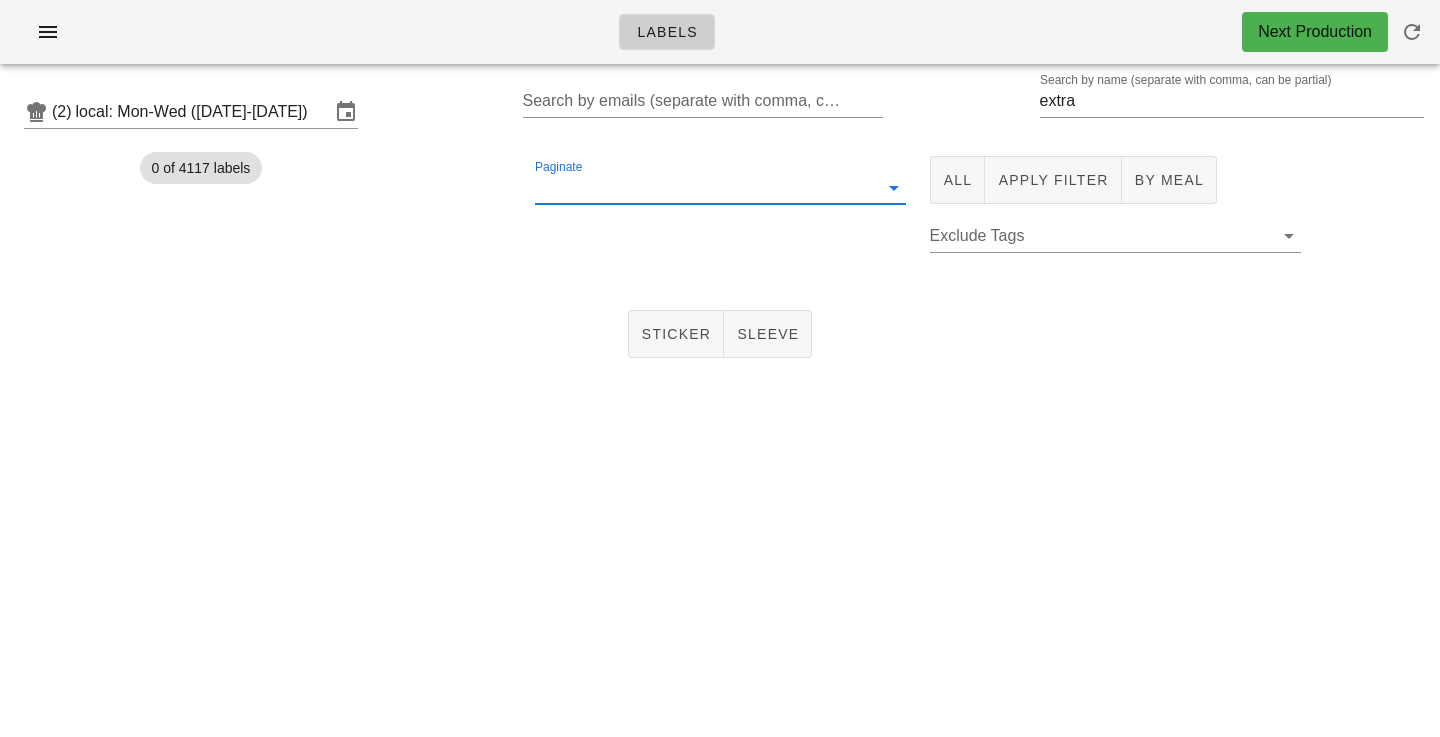 click on "Paginate" at bounding box center [704, 188] 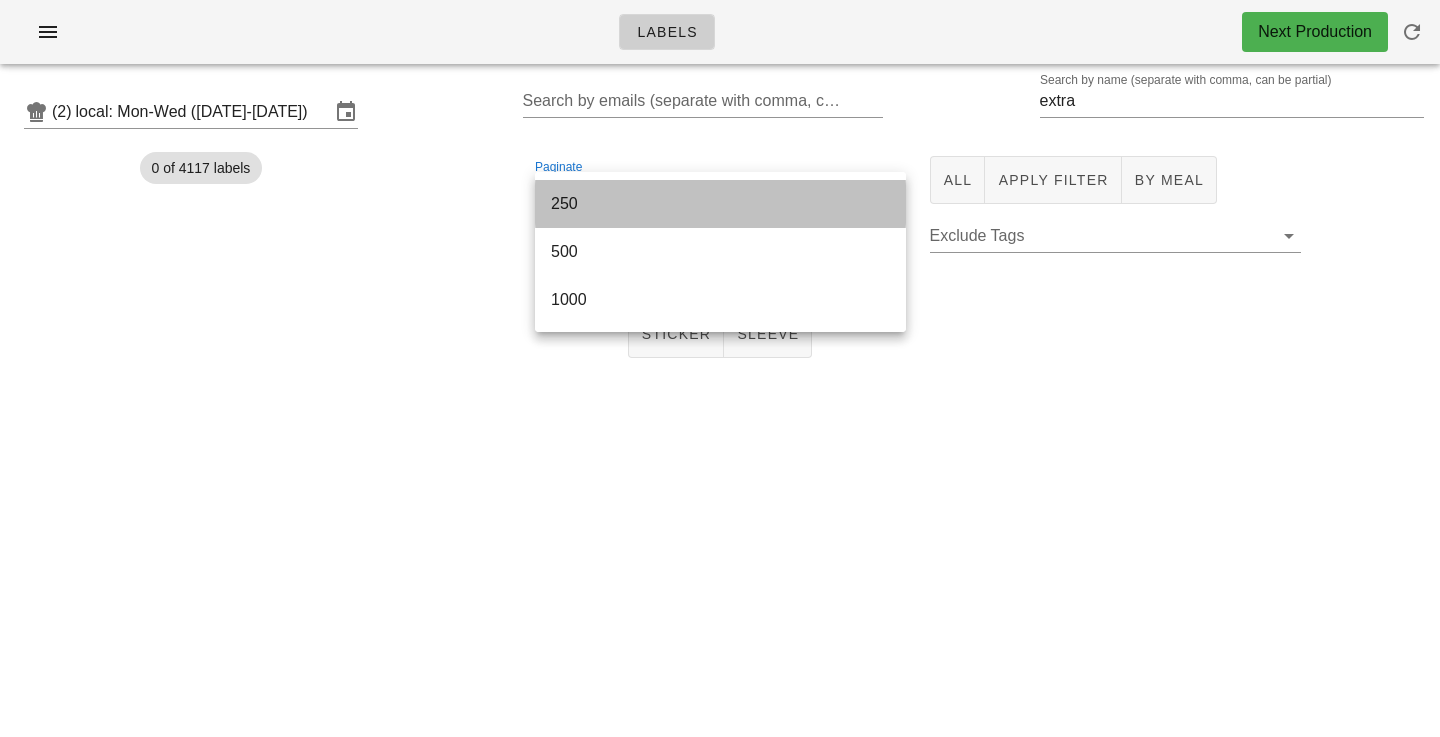 click on "250" at bounding box center (720, 203) 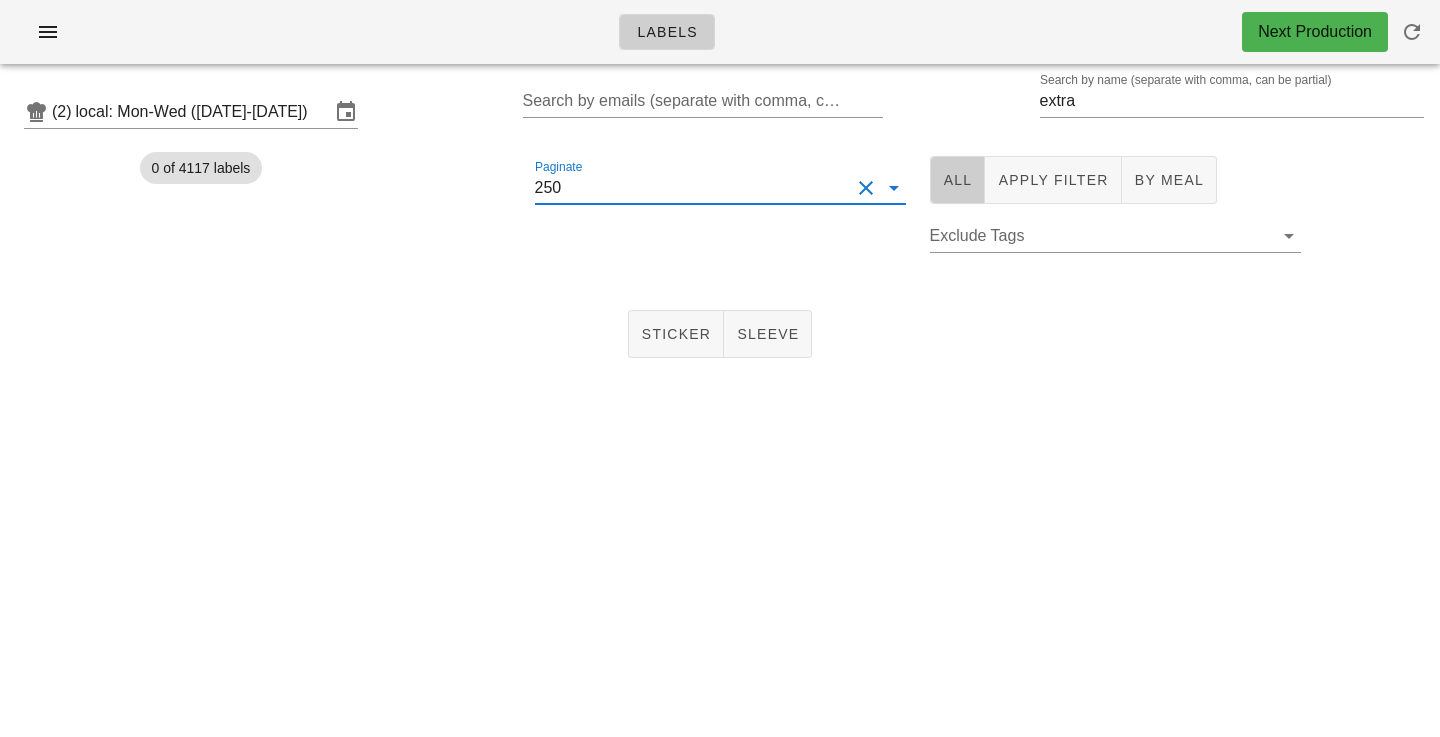 click on "All" at bounding box center (958, 180) 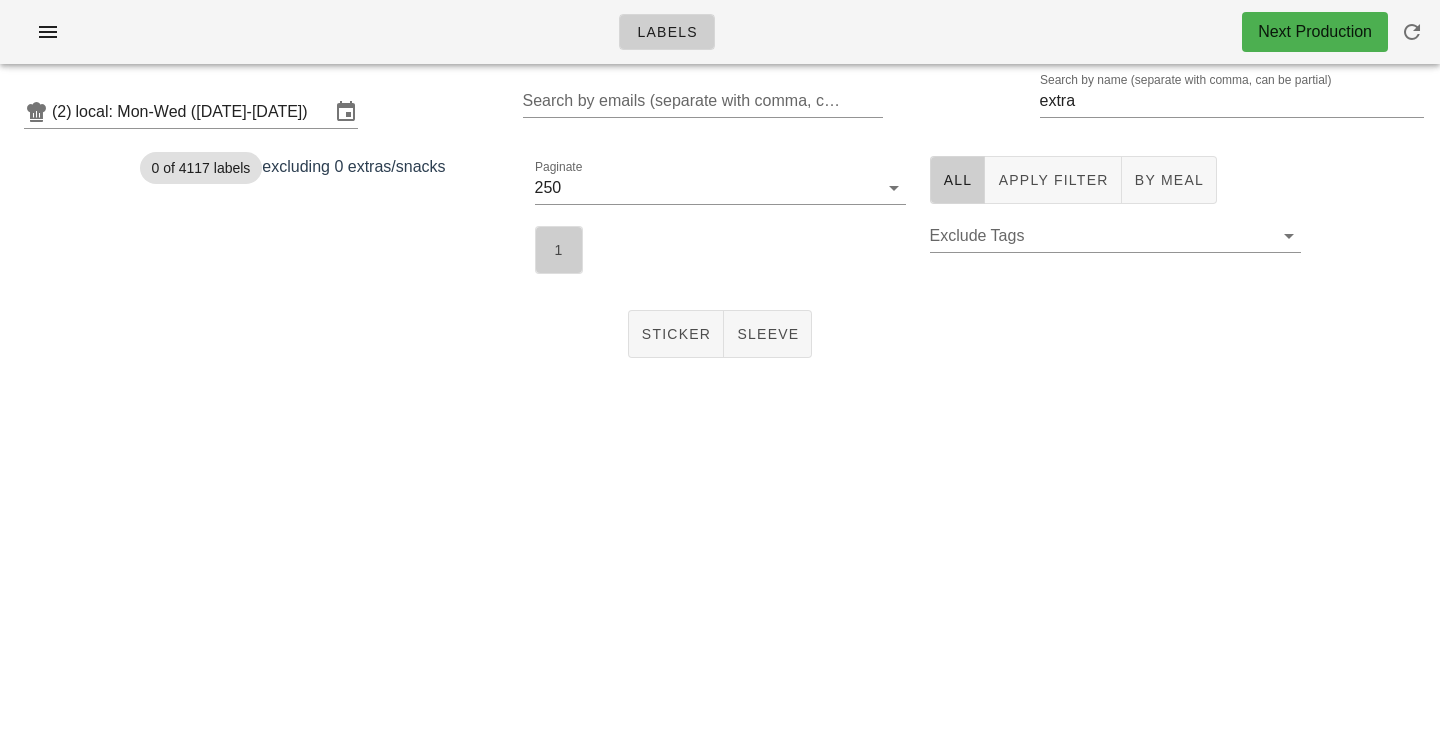 click on "1" at bounding box center [559, 250] 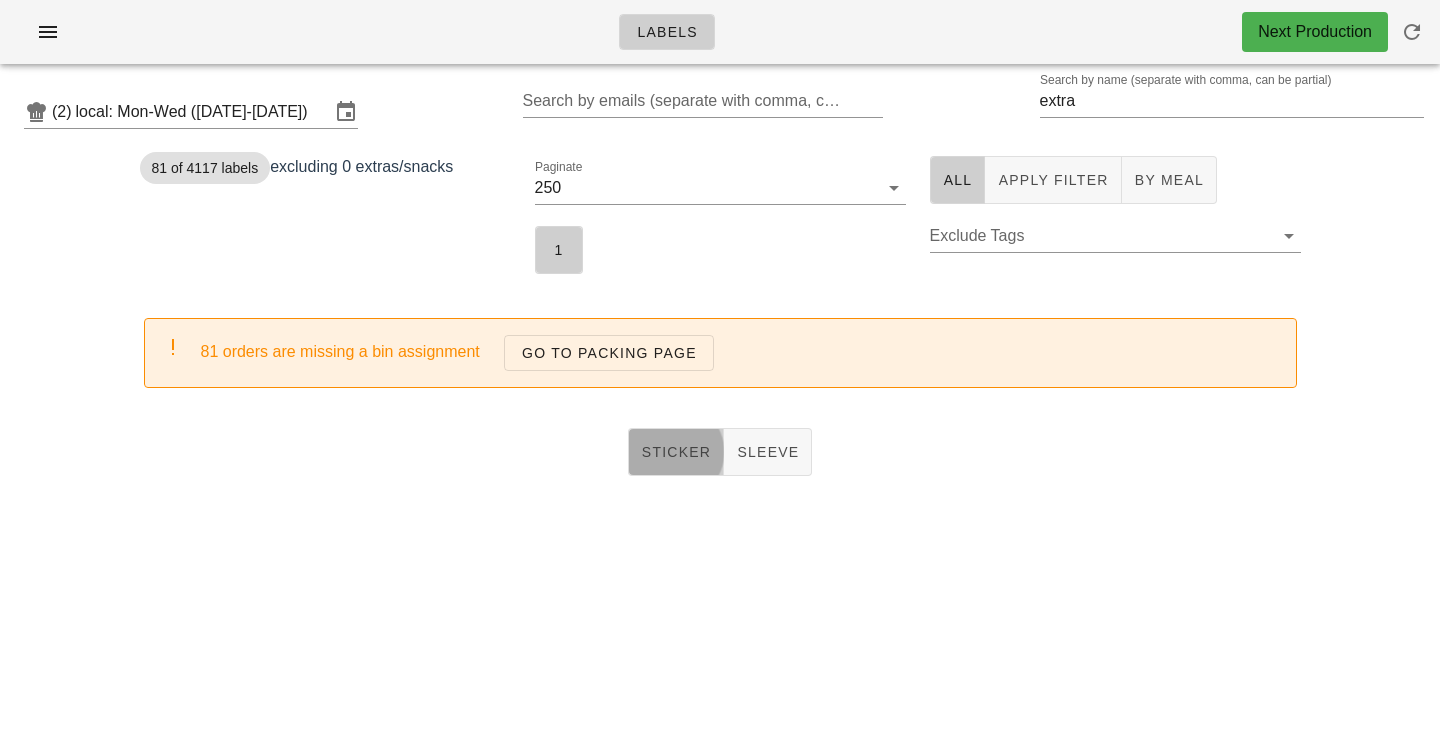 click on "Sticker" at bounding box center [676, 452] 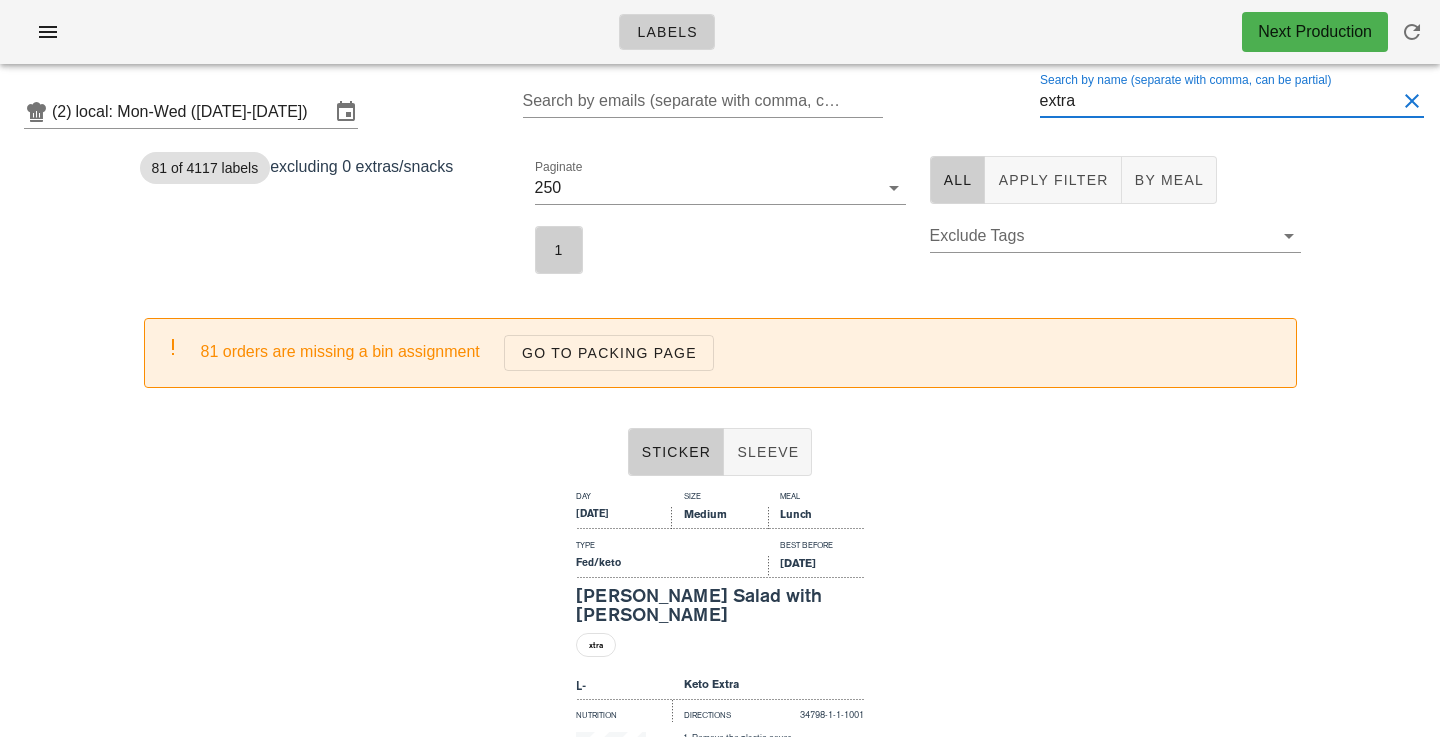 drag, startPoint x: 1119, startPoint y: 96, endPoint x: 939, endPoint y: 93, distance: 180.025 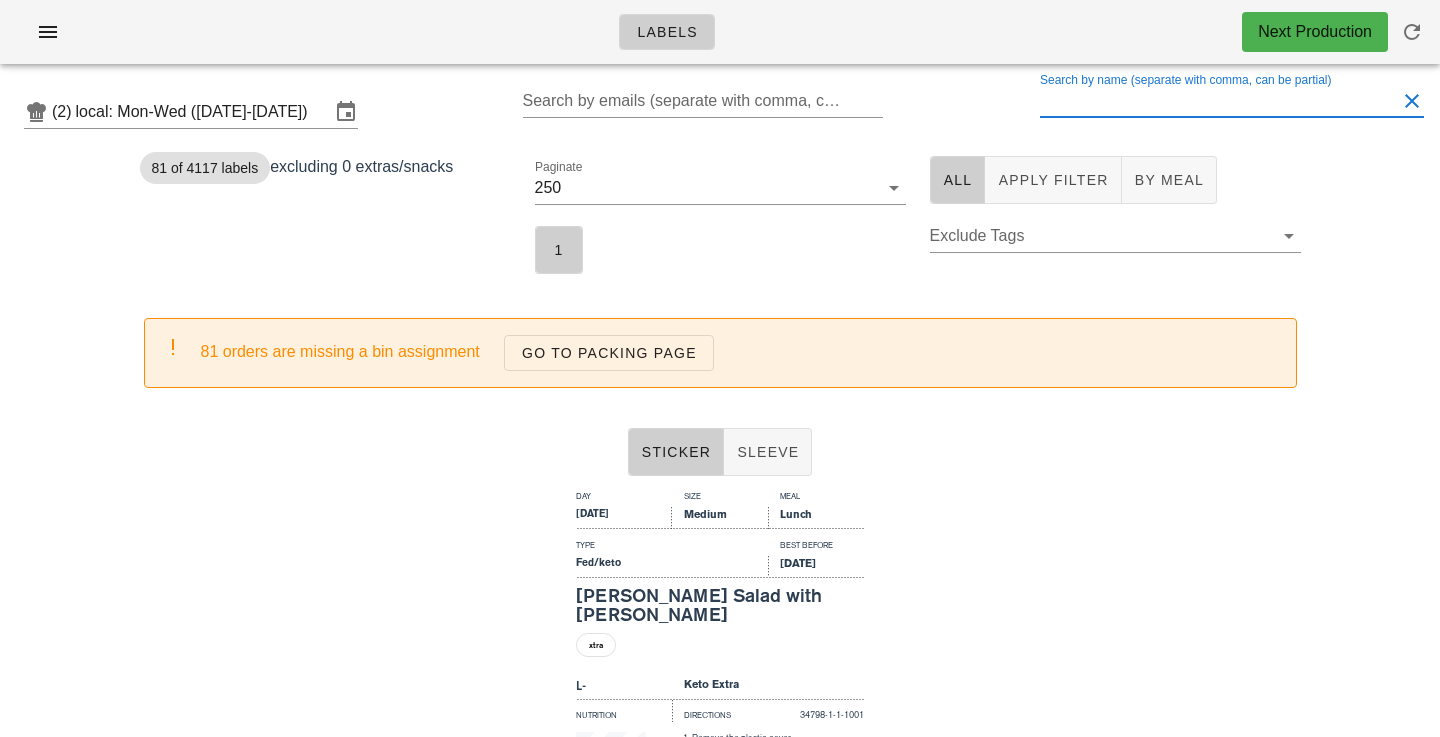 type 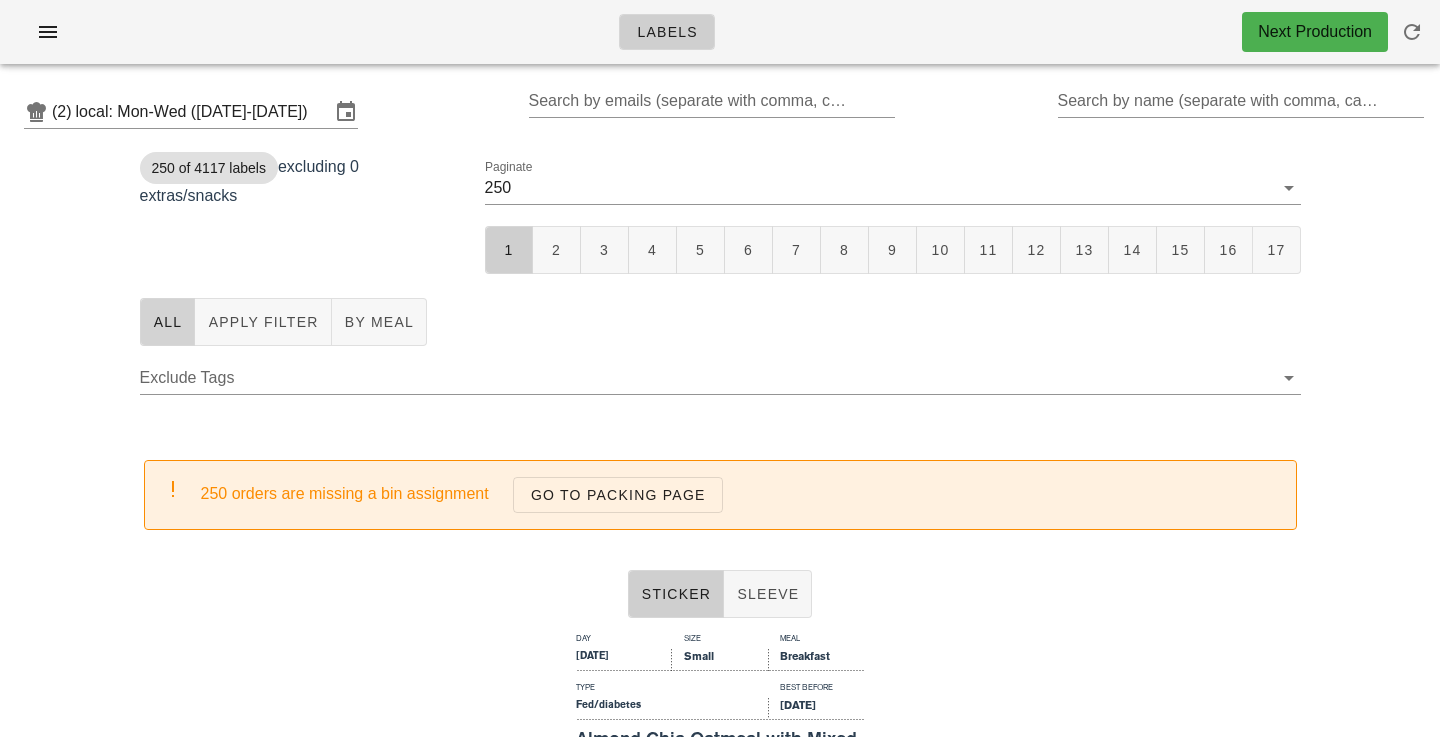 click on "All" at bounding box center [168, 322] 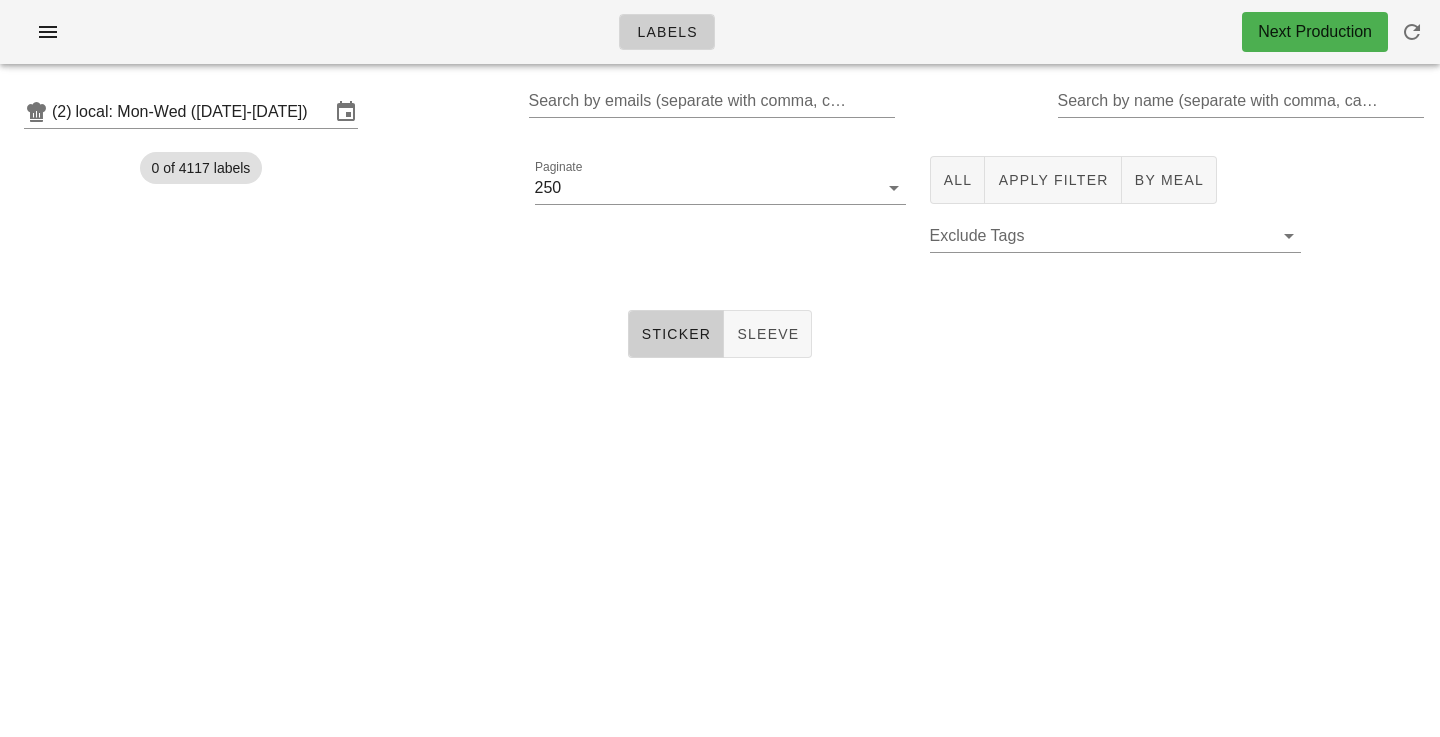 click on "Sticker Sleeve" at bounding box center (720, 334) 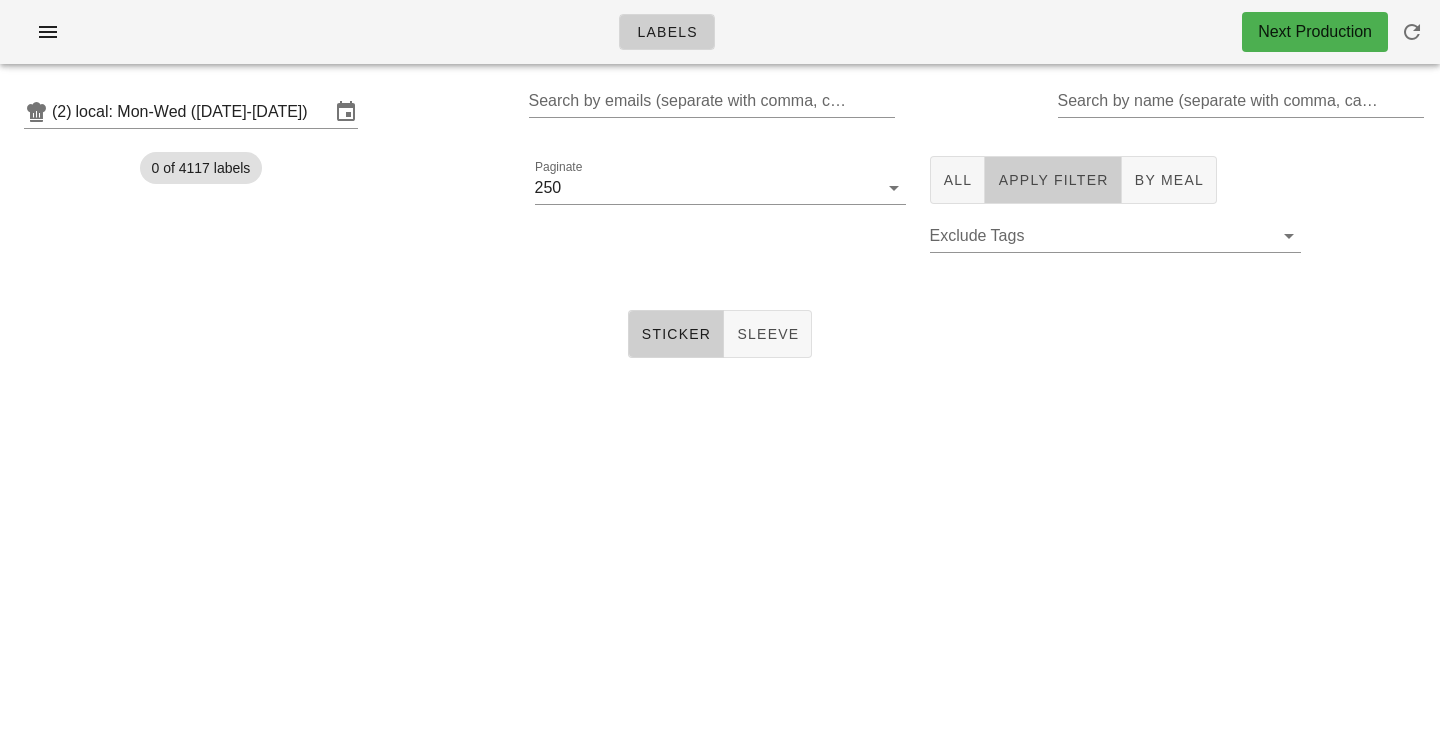 click on "Apply Filter" at bounding box center (1053, 180) 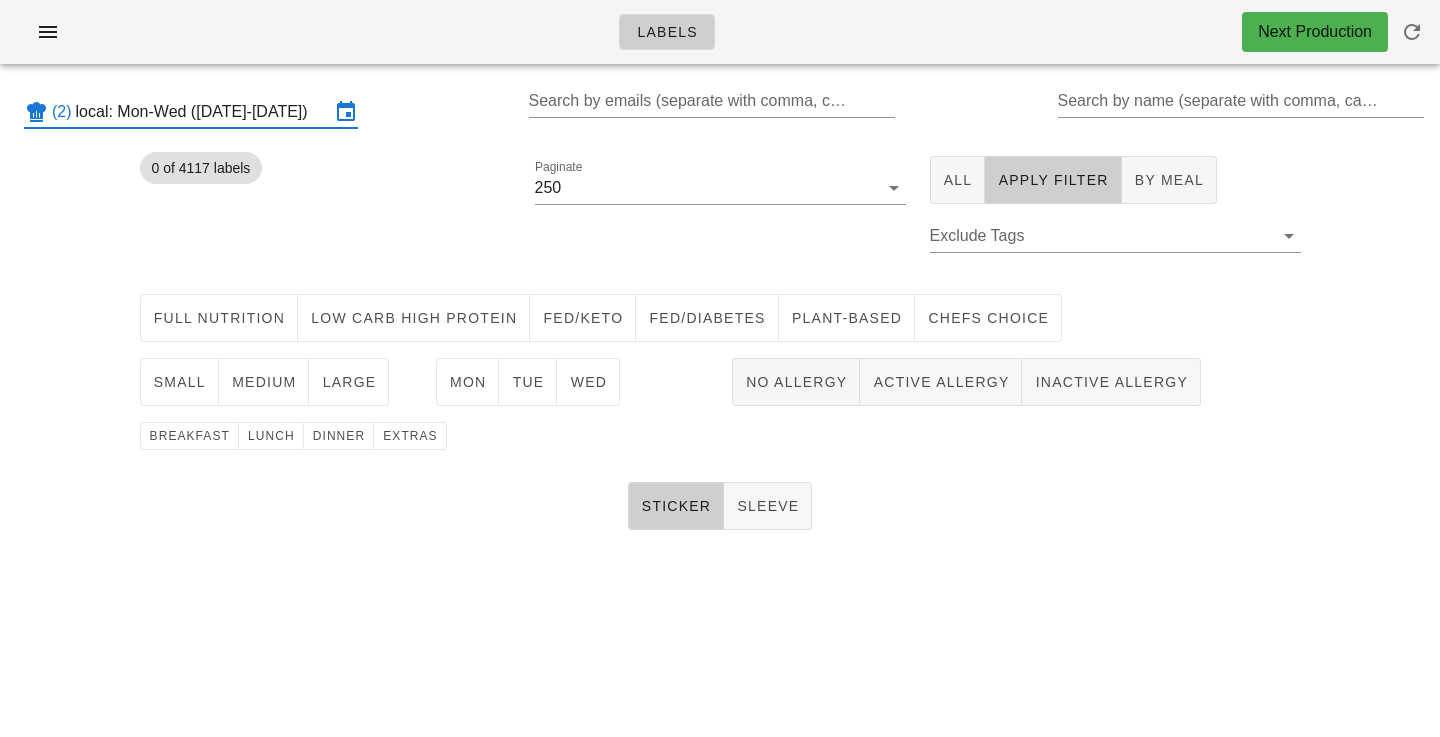 click on "local: Mon-Wed ([DATE]-[DATE])" at bounding box center [203, 112] 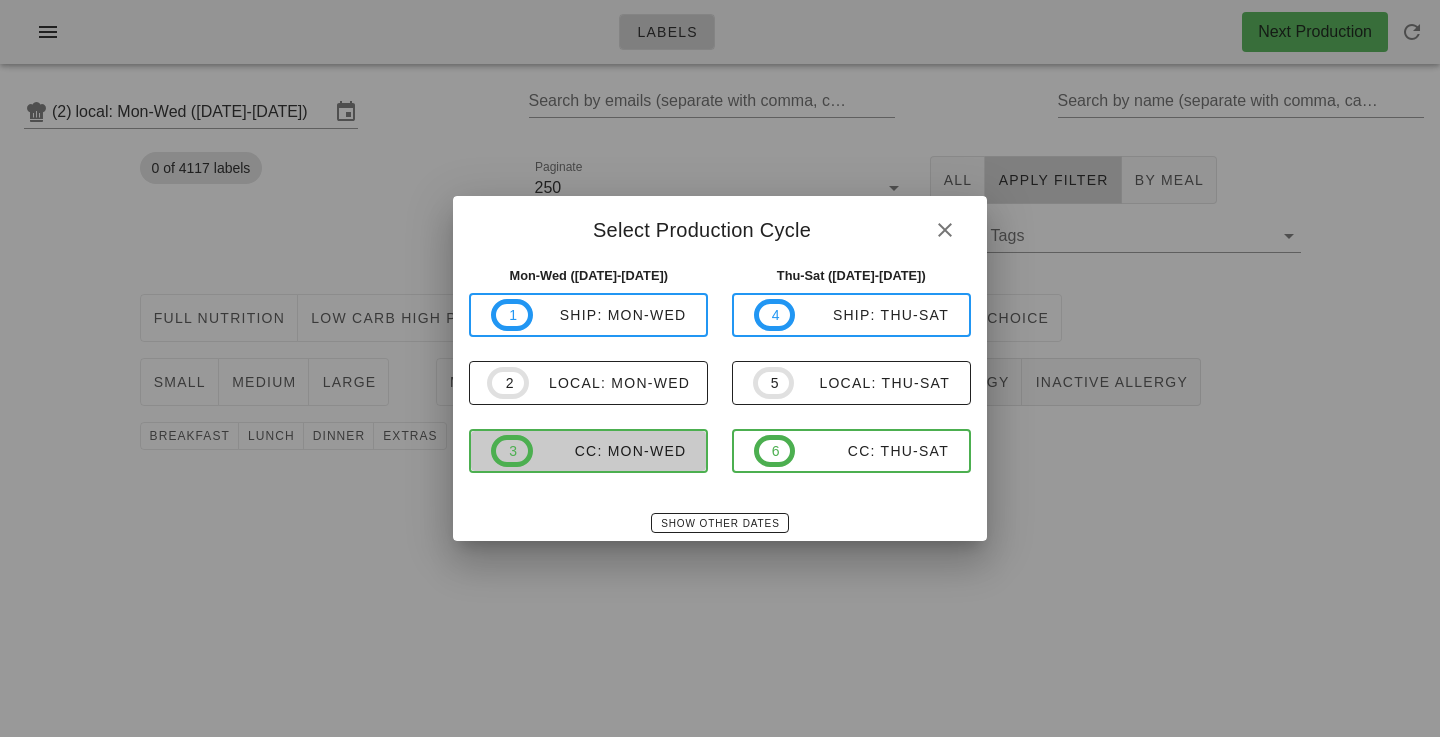 click on "CC: Mon-Wed" at bounding box center [610, 451] 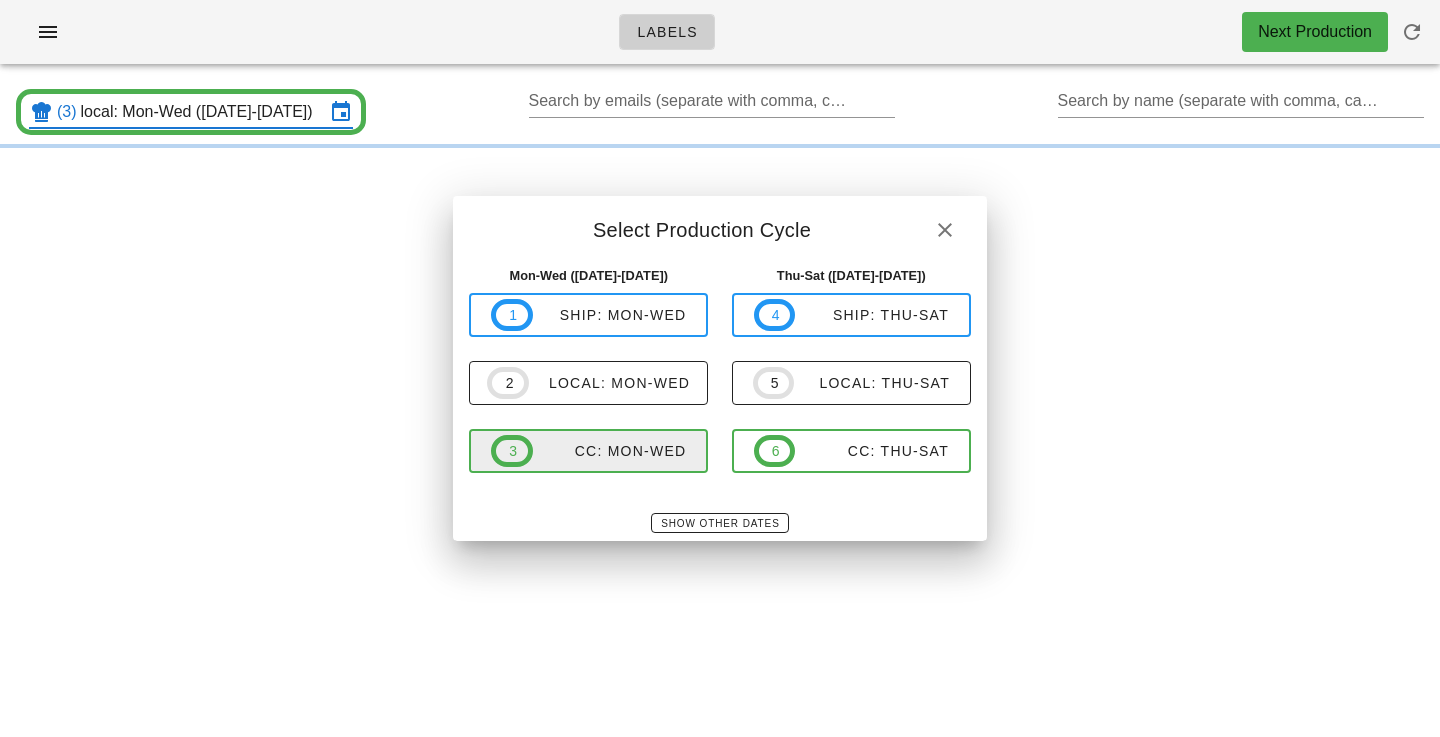 type on "CC: Mon-Wed ([DATE]-[DATE])" 